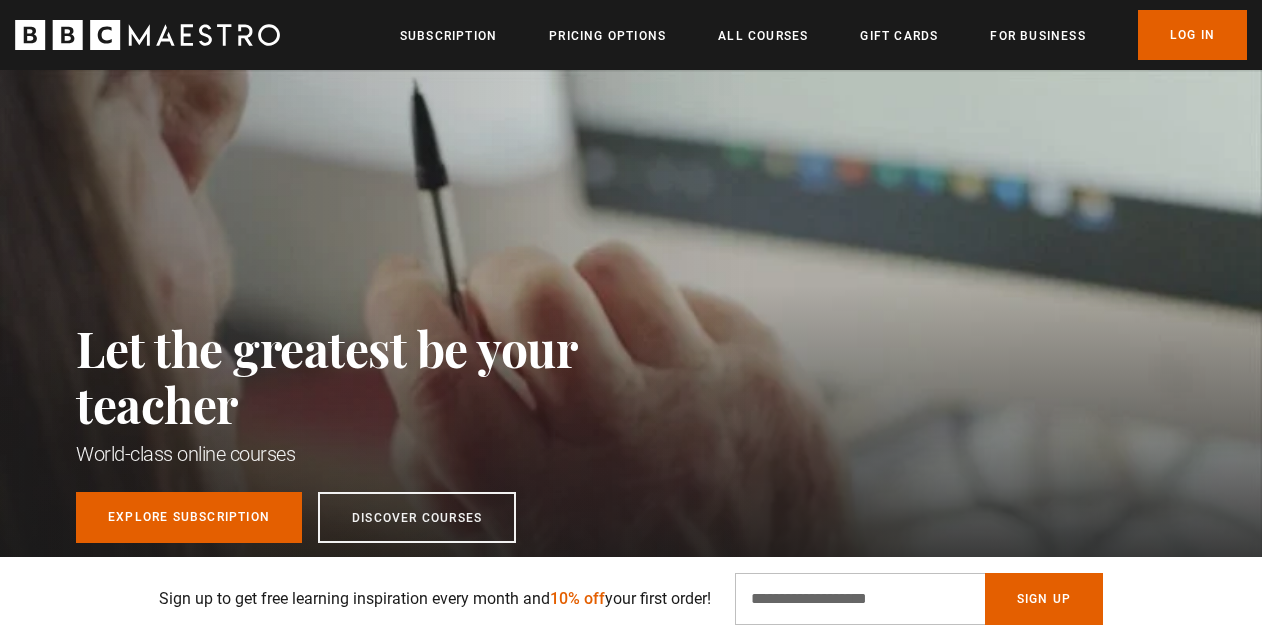 scroll, scrollTop: 1060, scrollLeft: 0, axis: vertical 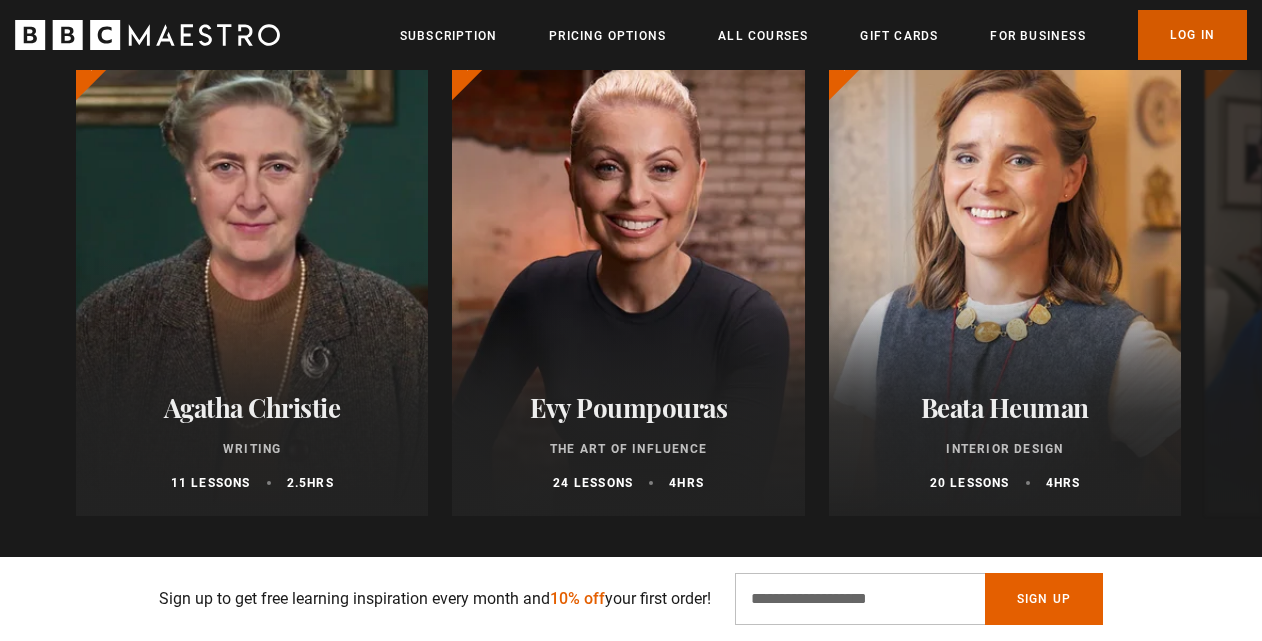 click on "Log In" at bounding box center (1192, 35) 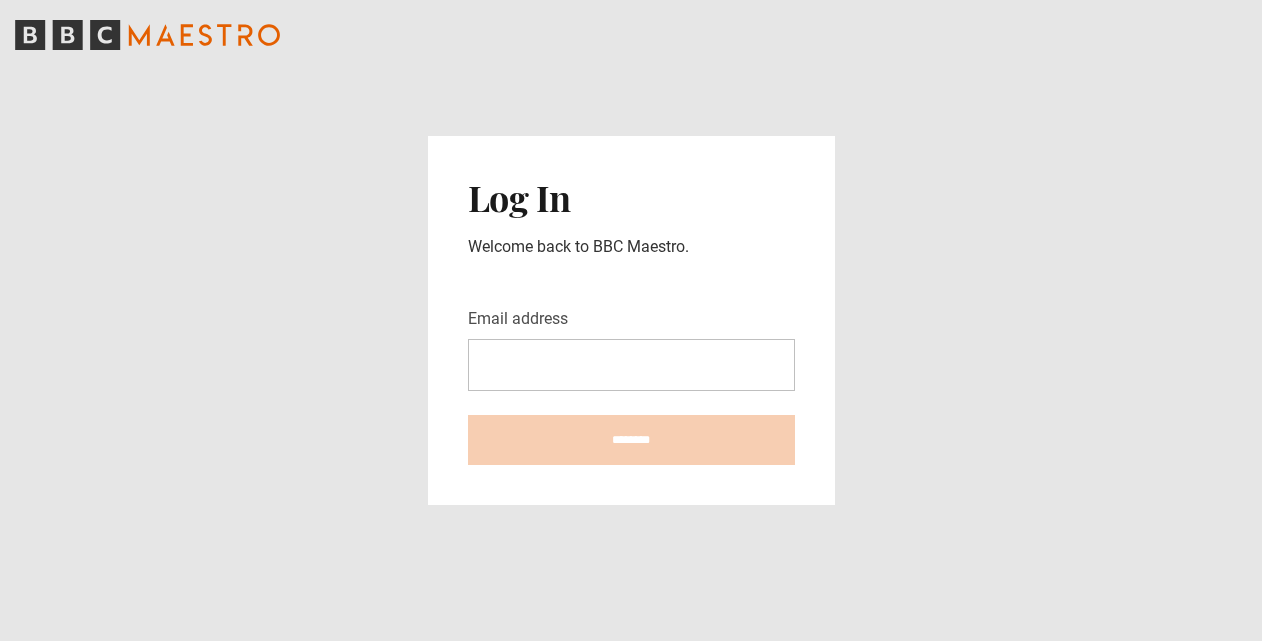scroll, scrollTop: 0, scrollLeft: 0, axis: both 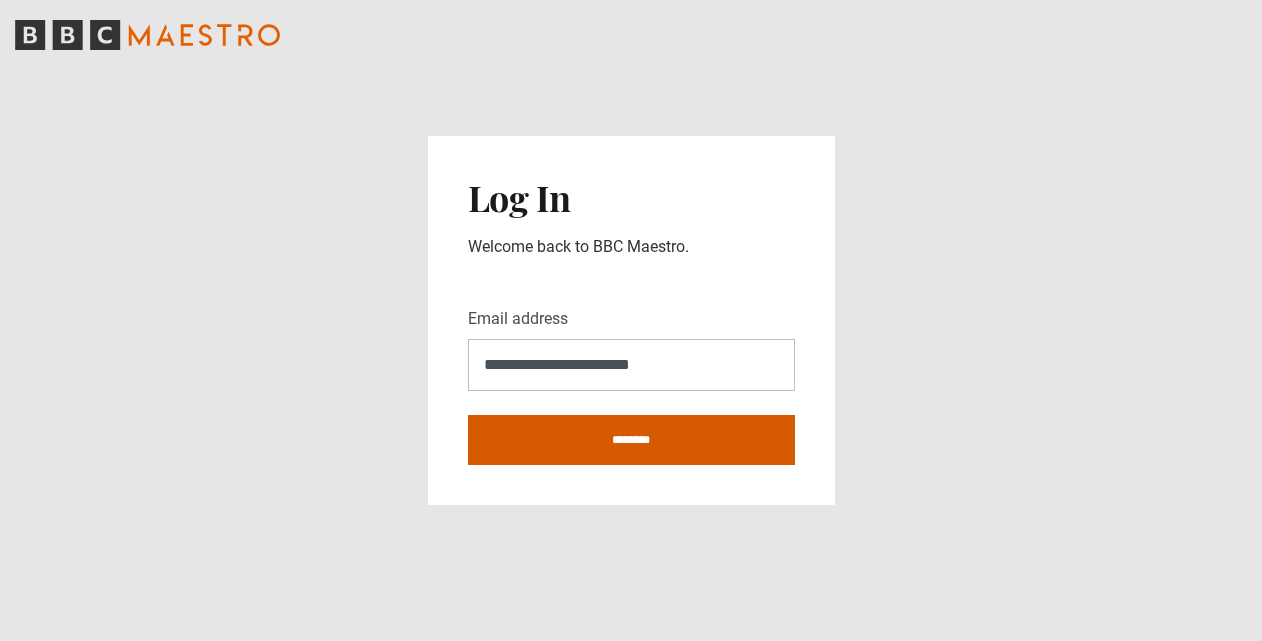 click on "********" at bounding box center [631, 440] 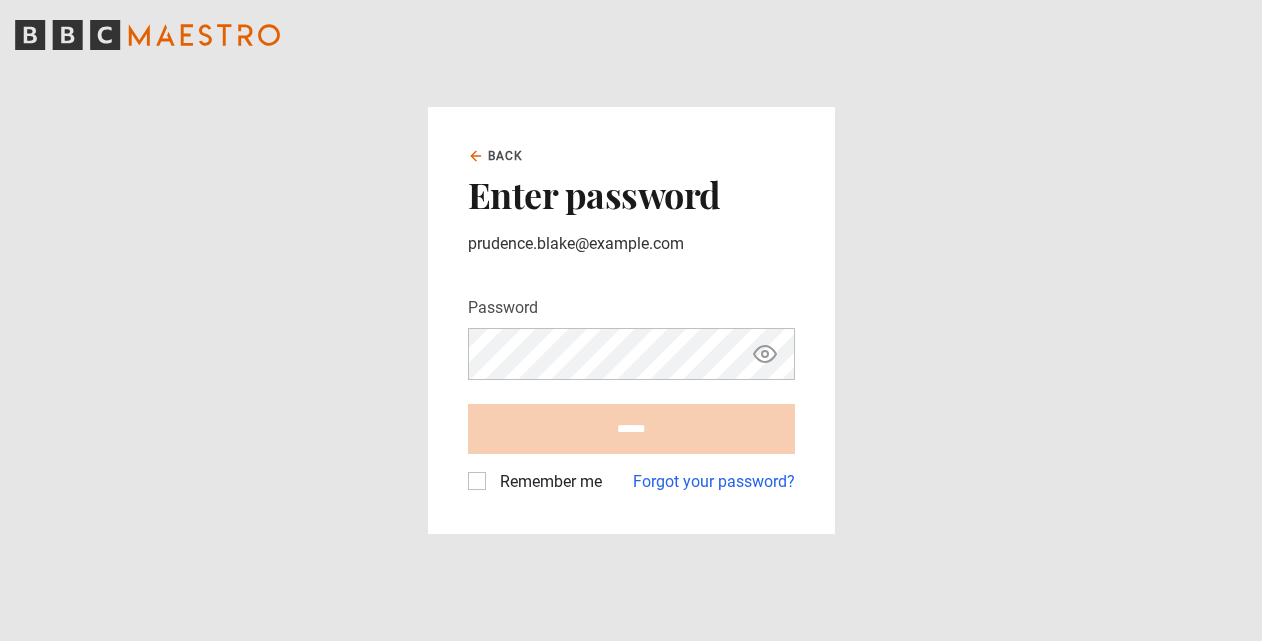 scroll, scrollTop: 0, scrollLeft: 0, axis: both 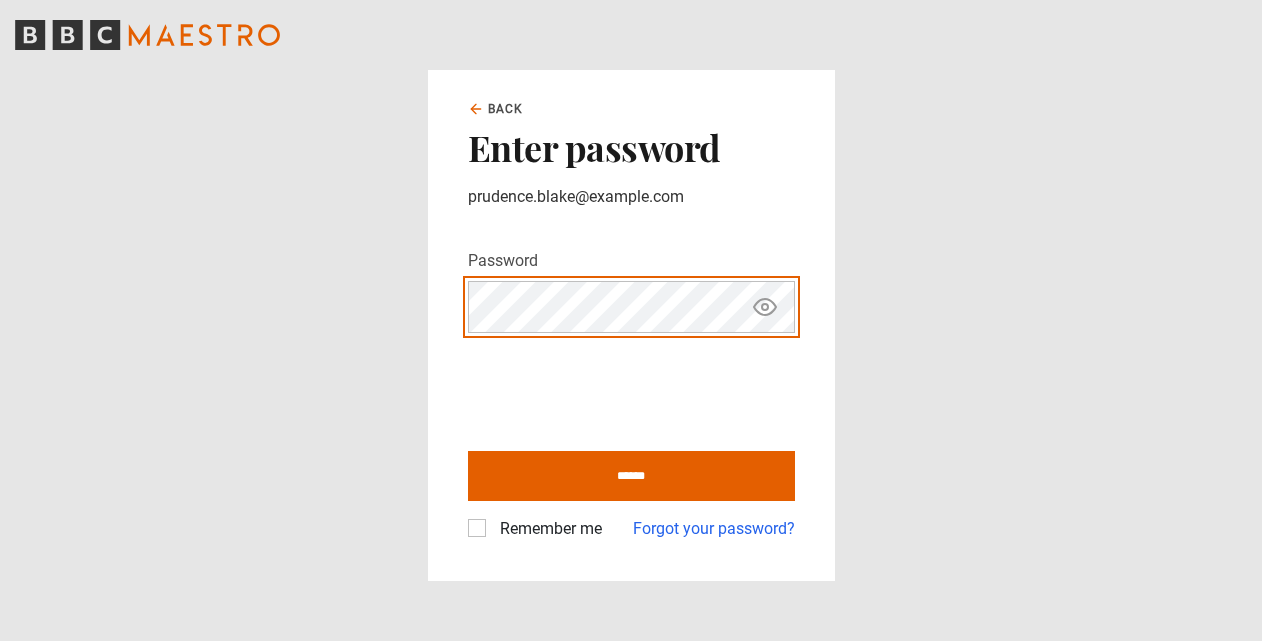 click on "******" at bounding box center [631, 476] 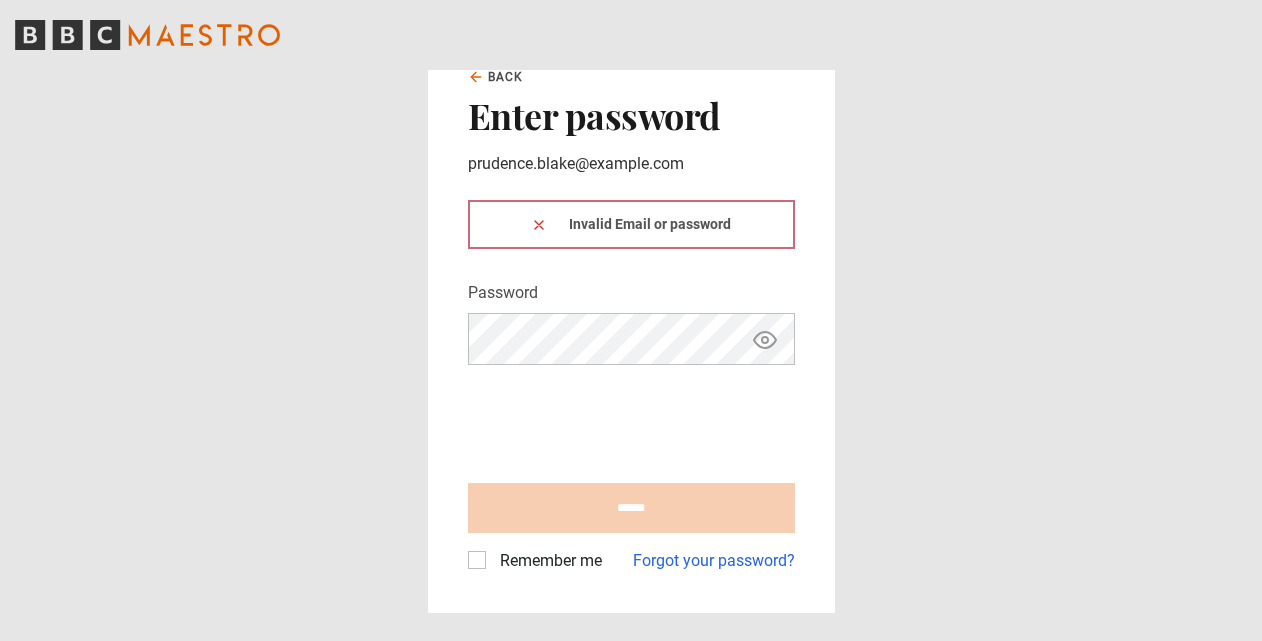 scroll, scrollTop: 0, scrollLeft: 0, axis: both 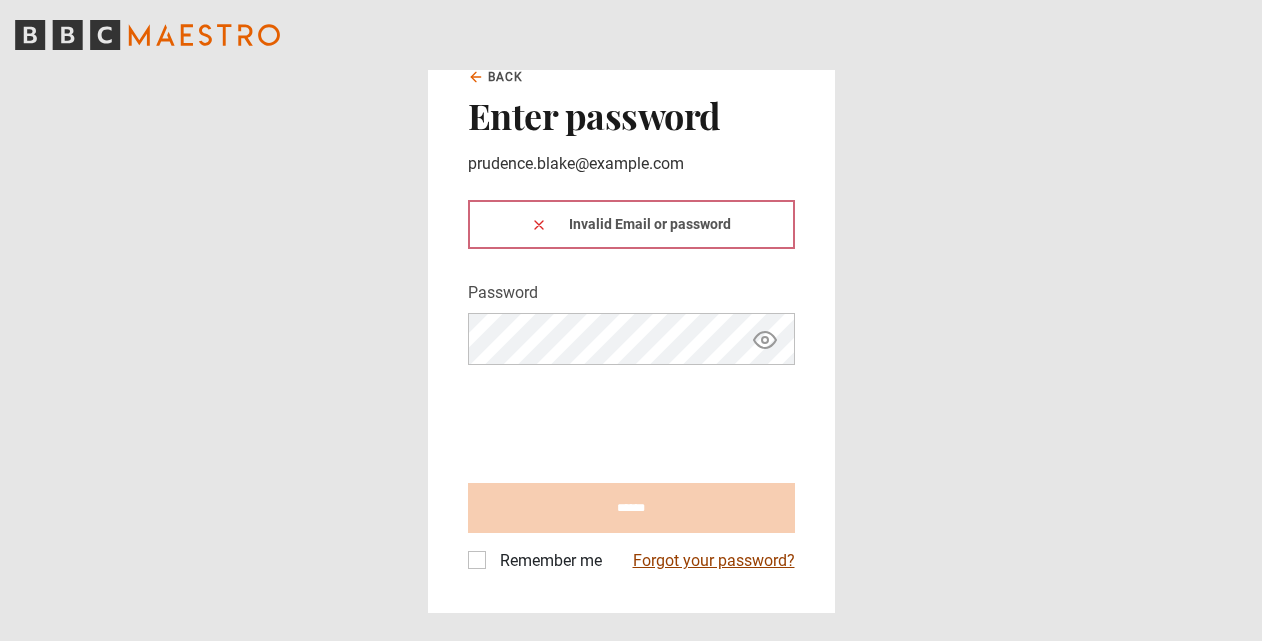 click on "Forgot your password?" at bounding box center [714, 561] 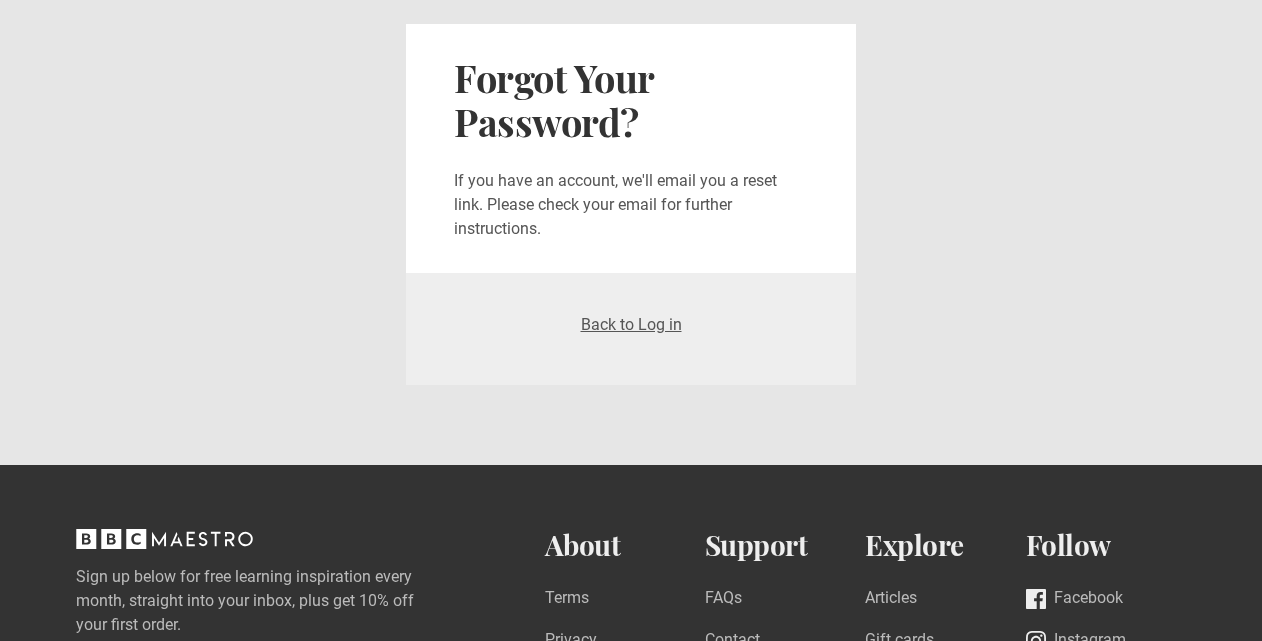 scroll, scrollTop: 0, scrollLeft: 0, axis: both 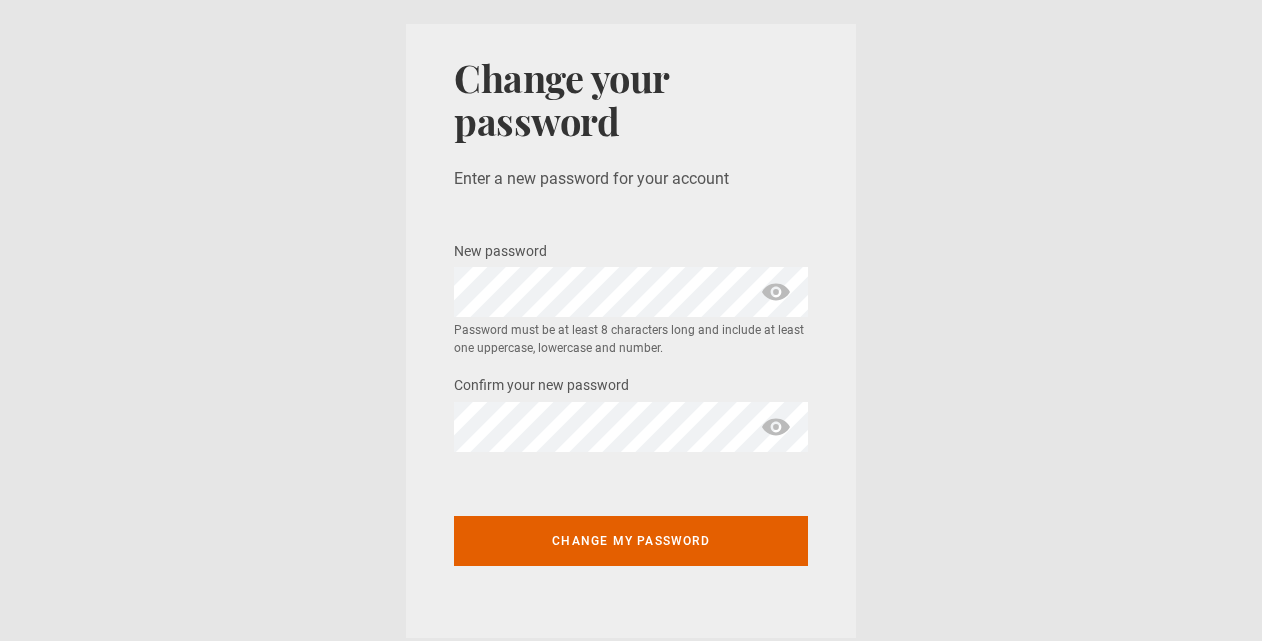 click on "New password  * Password must be at least 8 characters long and include at least one uppercase, lowercase and number." at bounding box center (631, 298) 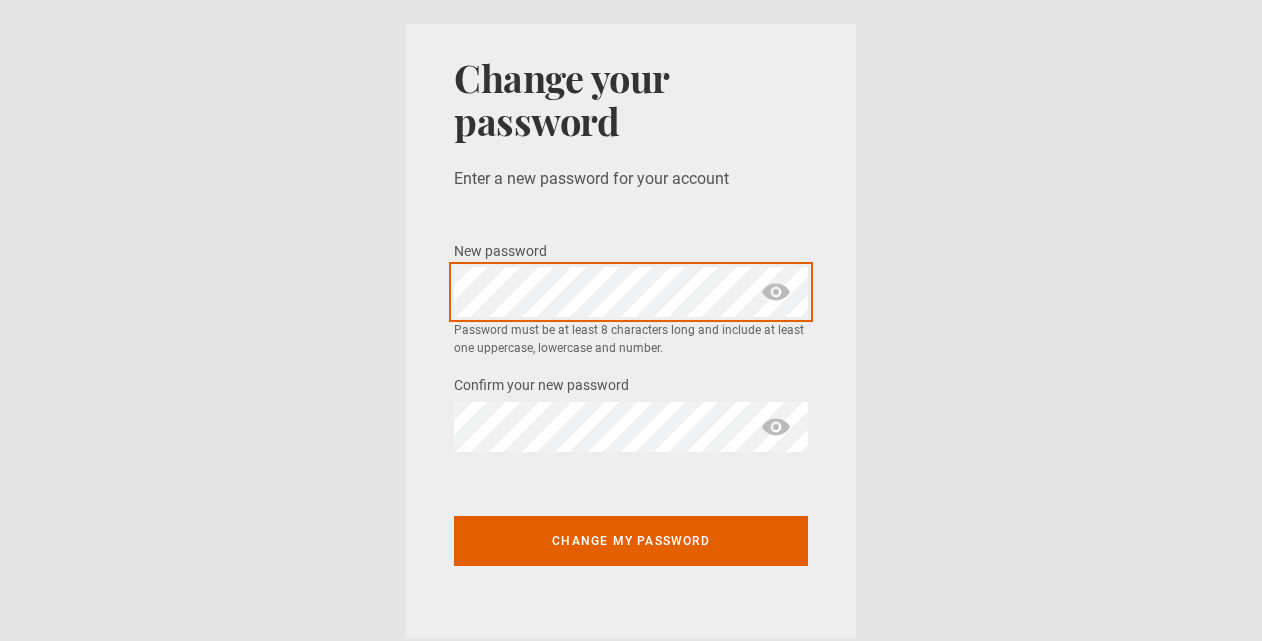 click on "Change your password
Enter a new password for your account
New password  * Password must be at least 8 characters long and include at least one uppercase, lowercase and number.
Confirm your new password  *
Change my password" at bounding box center (631, 331) 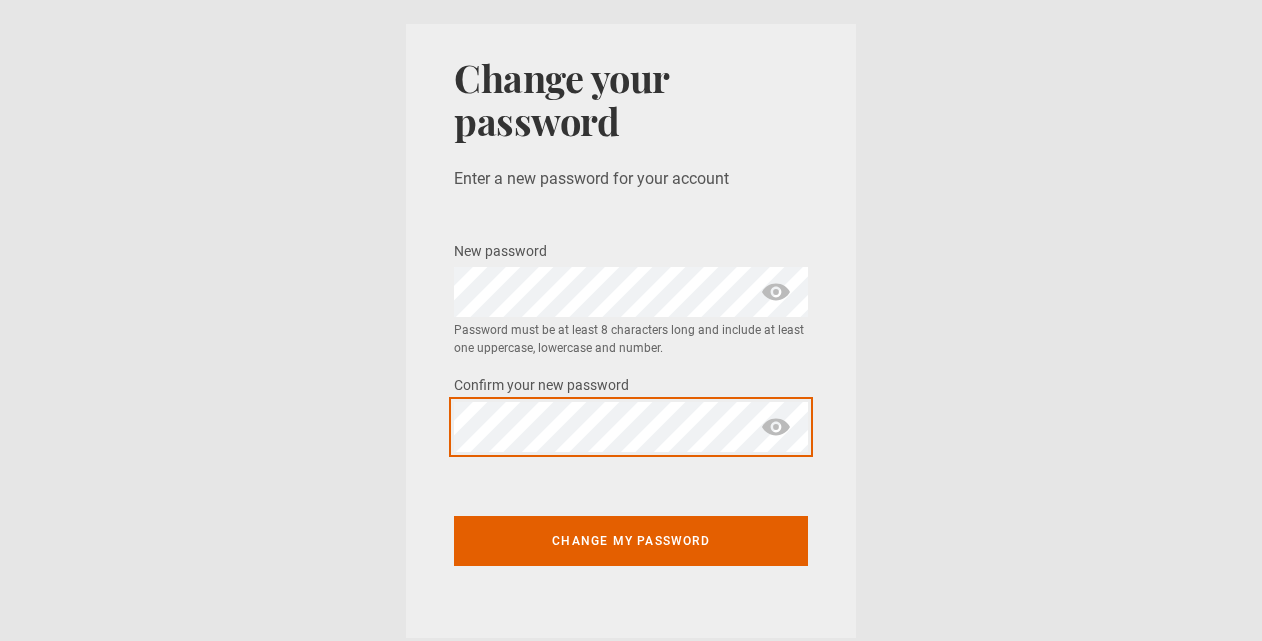 click on "Change my password" at bounding box center (631, 541) 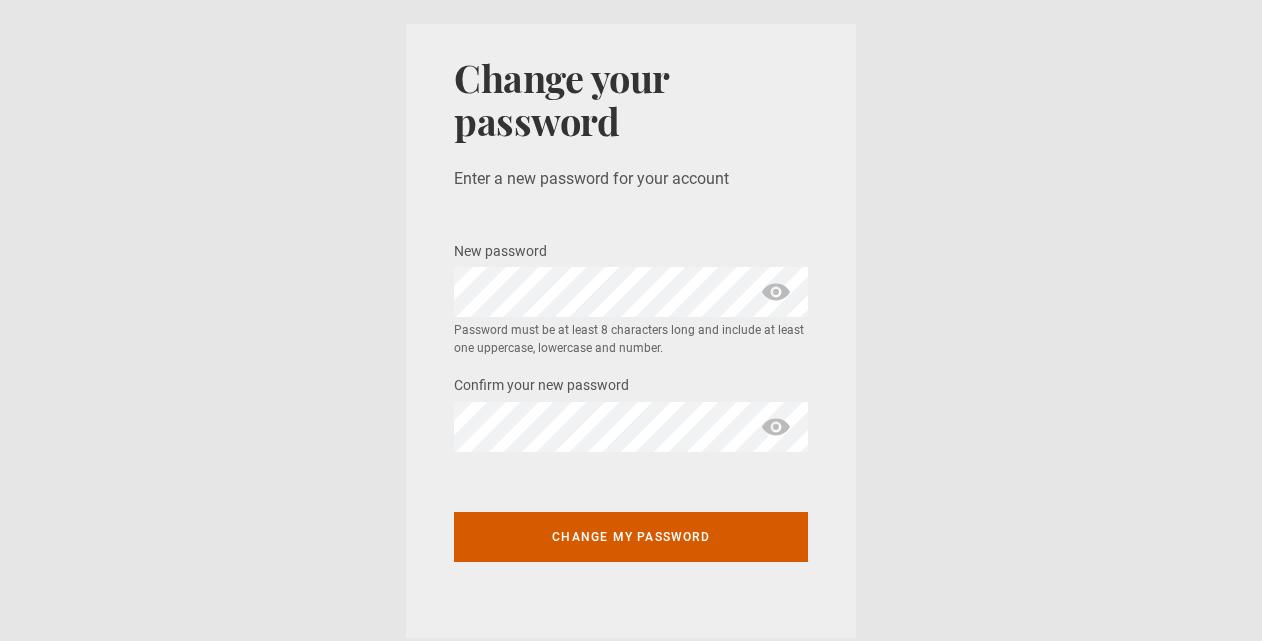 click on "Change my password" at bounding box center (631, 537) 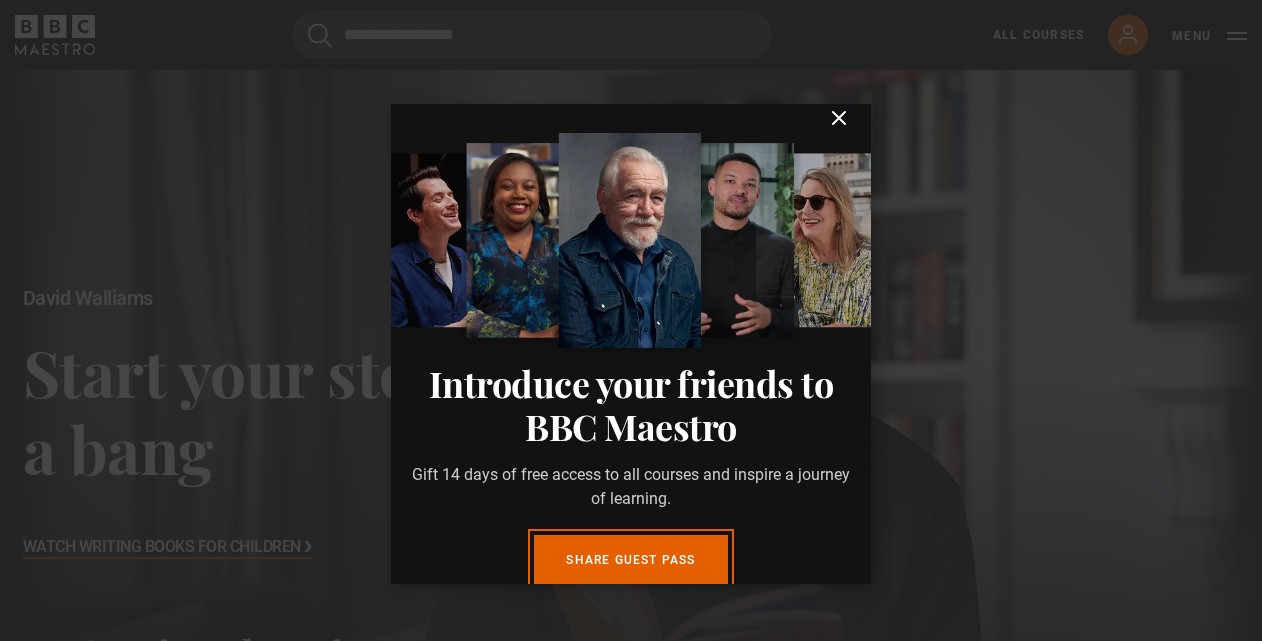 scroll, scrollTop: 0, scrollLeft: 0, axis: both 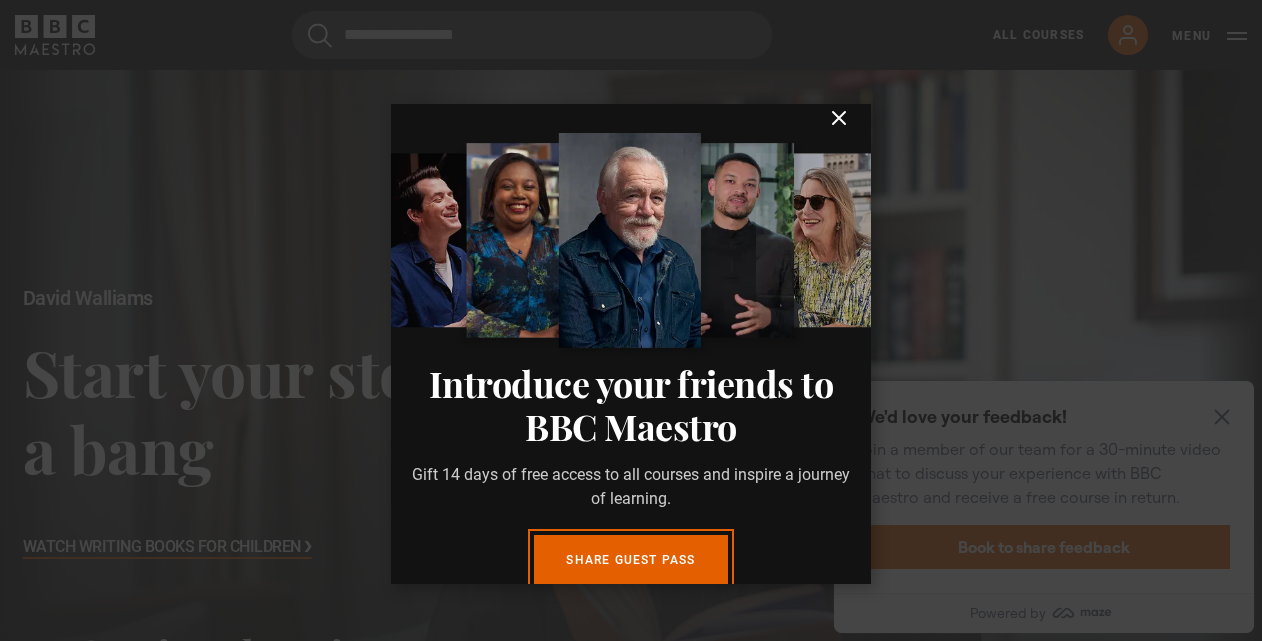 click 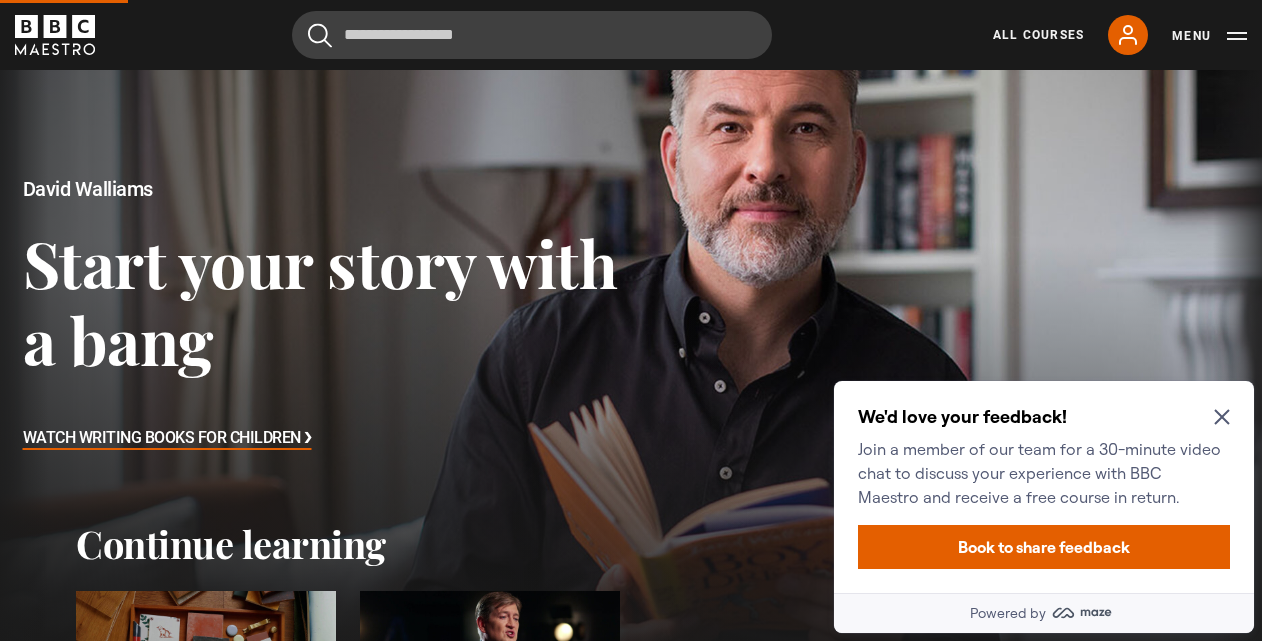 scroll, scrollTop: 113, scrollLeft: 0, axis: vertical 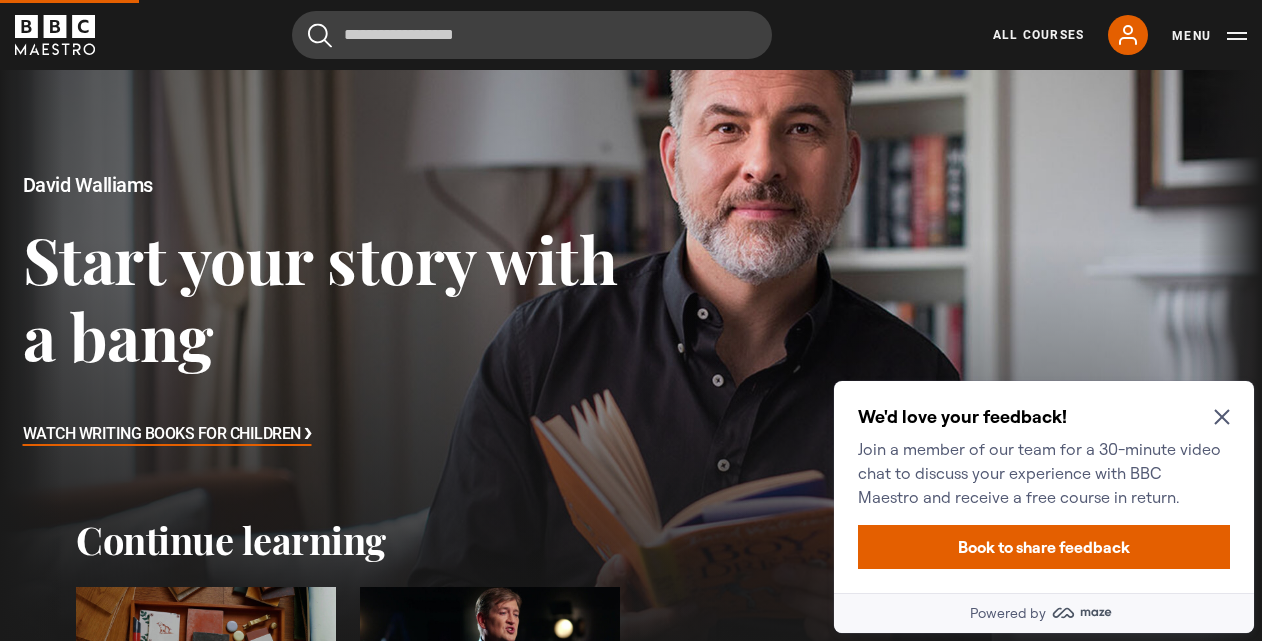 click on "We'd love your feedback!" at bounding box center [1040, 417] 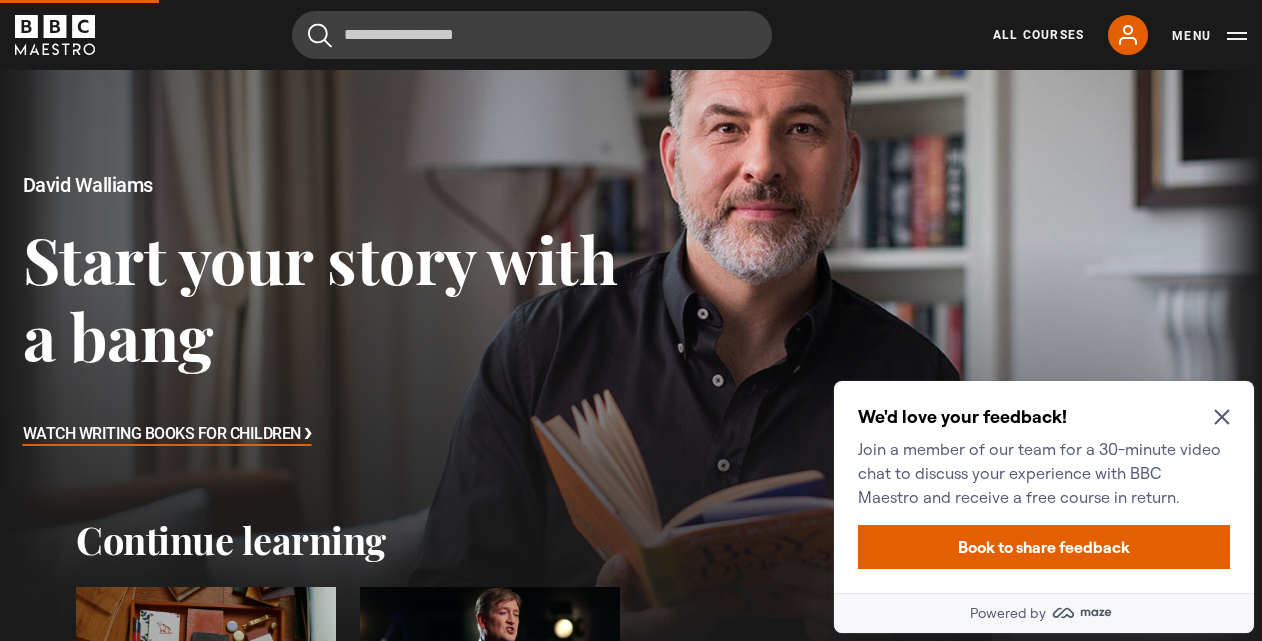 scroll, scrollTop: 0, scrollLeft: 0, axis: both 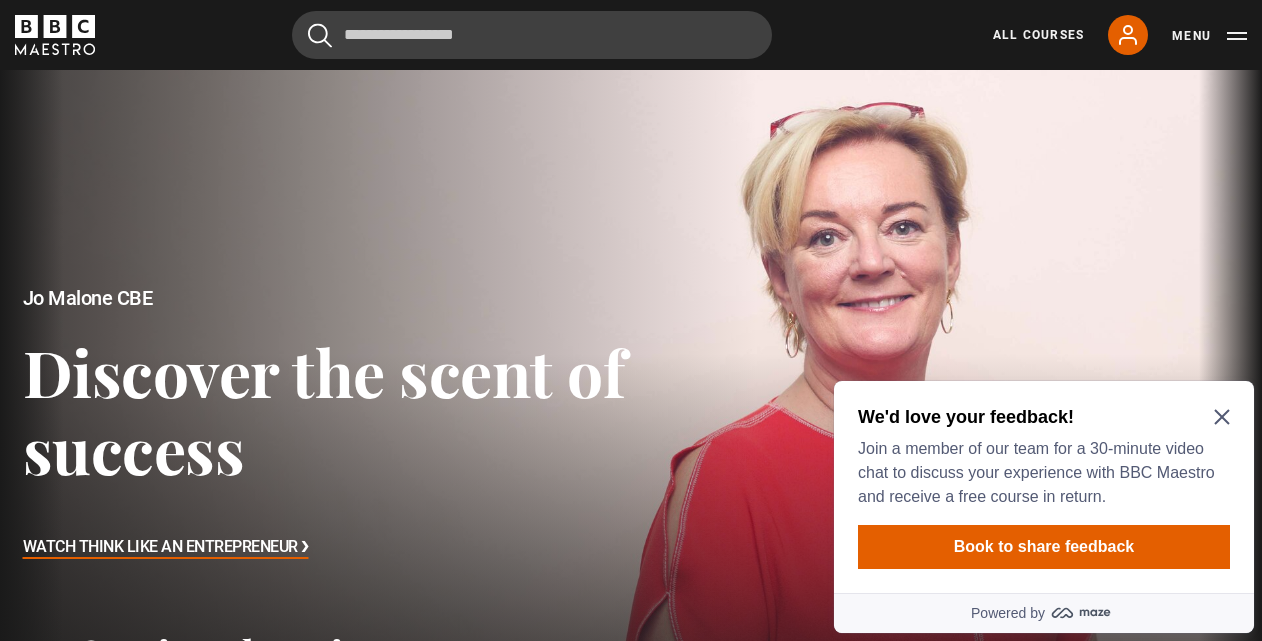 click 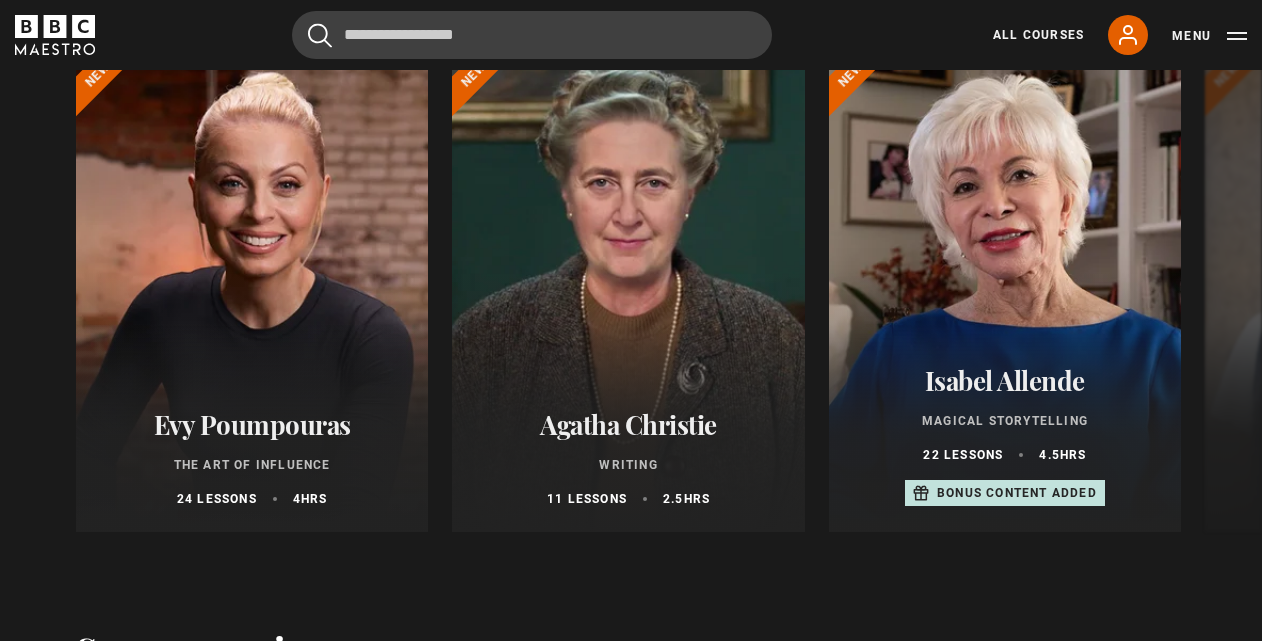 scroll, scrollTop: 2213, scrollLeft: 0, axis: vertical 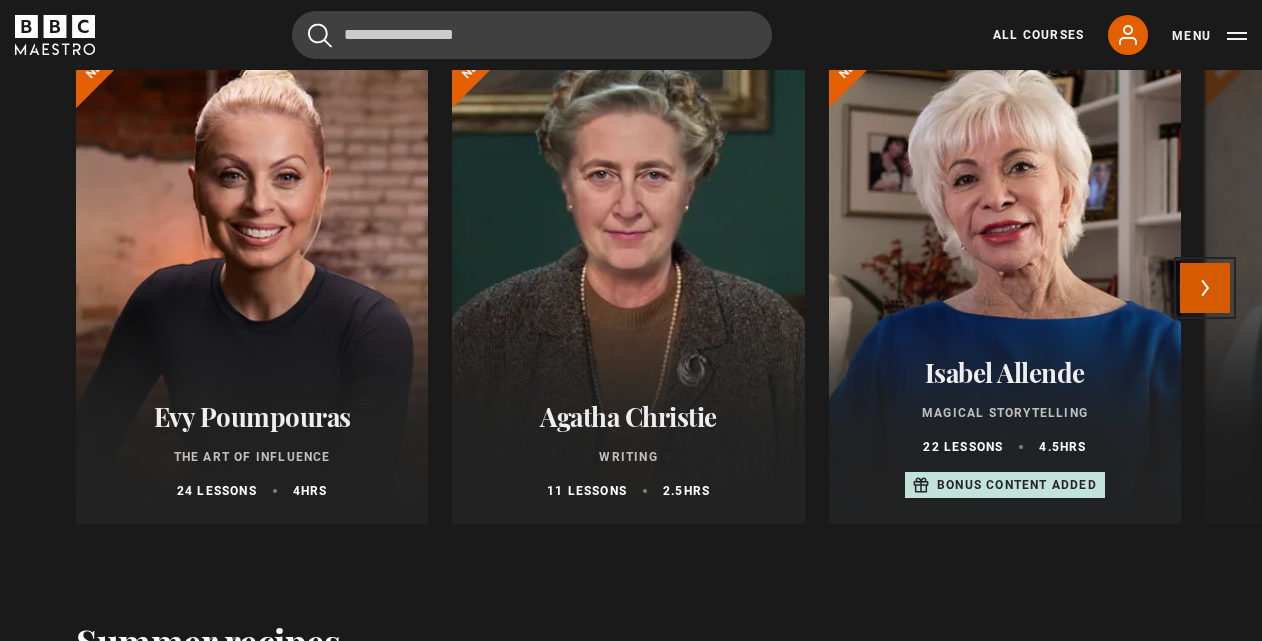 click on "Next" at bounding box center [1205, 288] 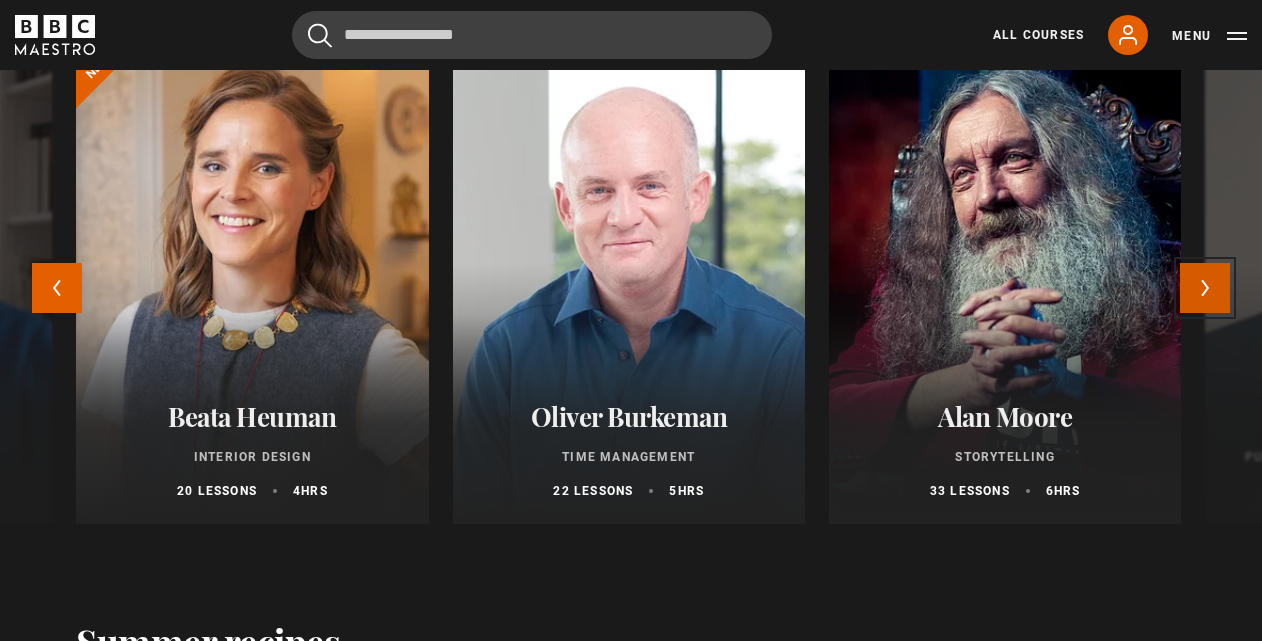 click on "Next" at bounding box center (1205, 288) 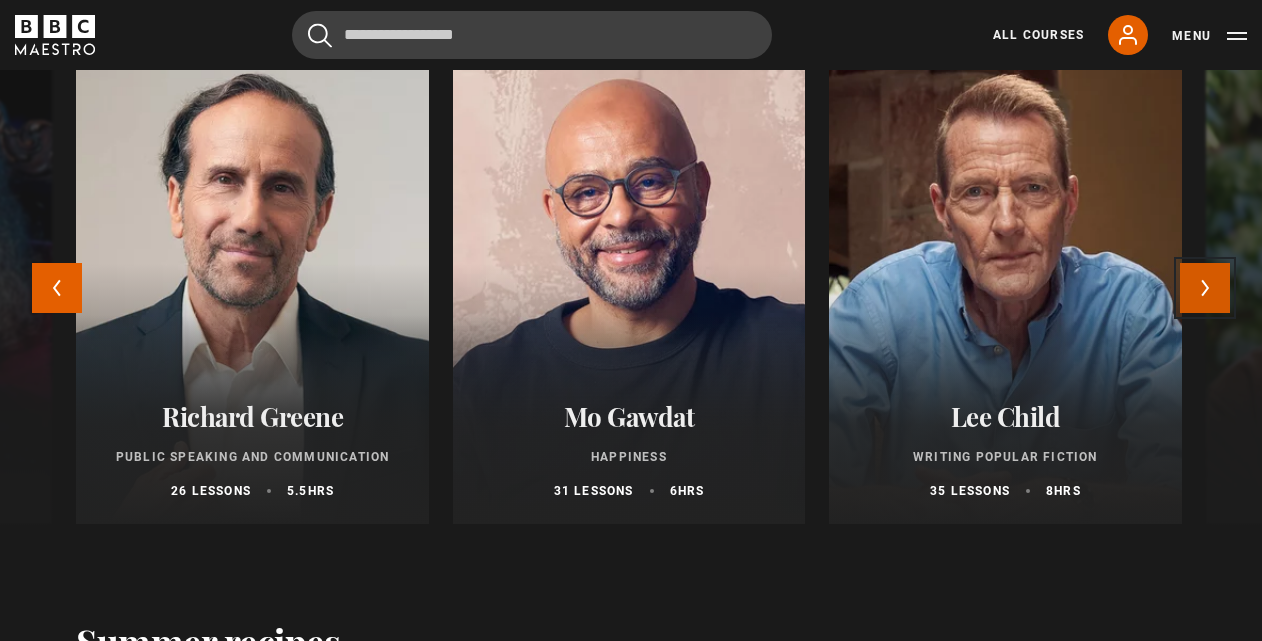click on "Next" at bounding box center [1205, 288] 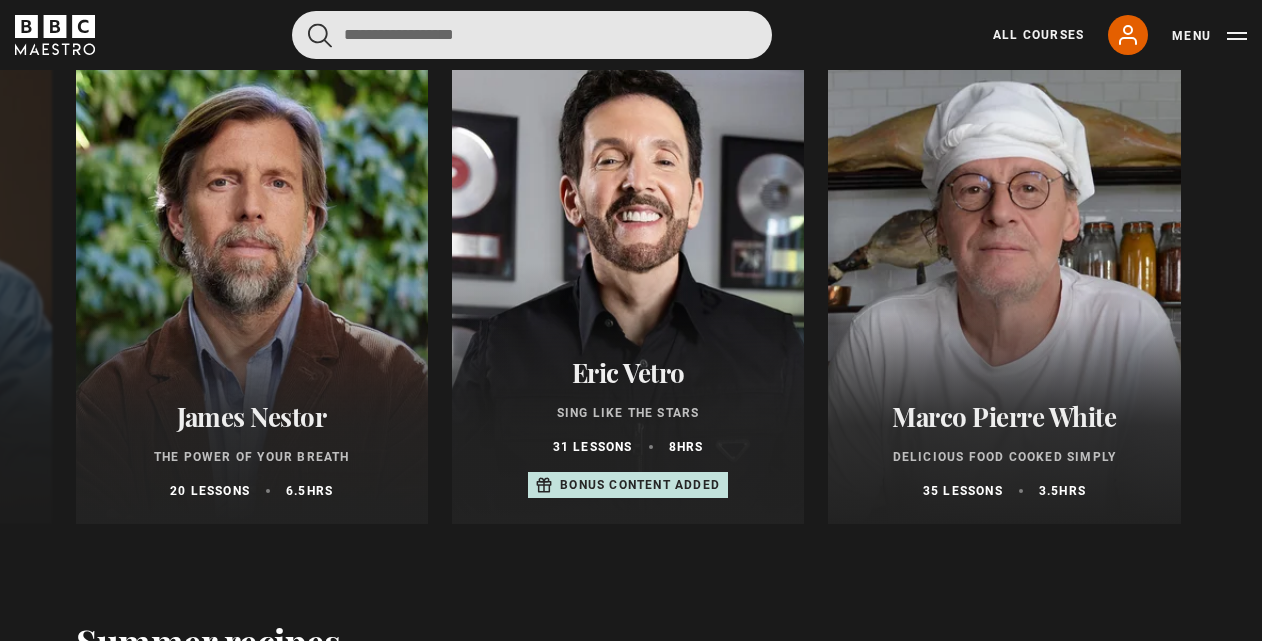 click at bounding box center (532, 35) 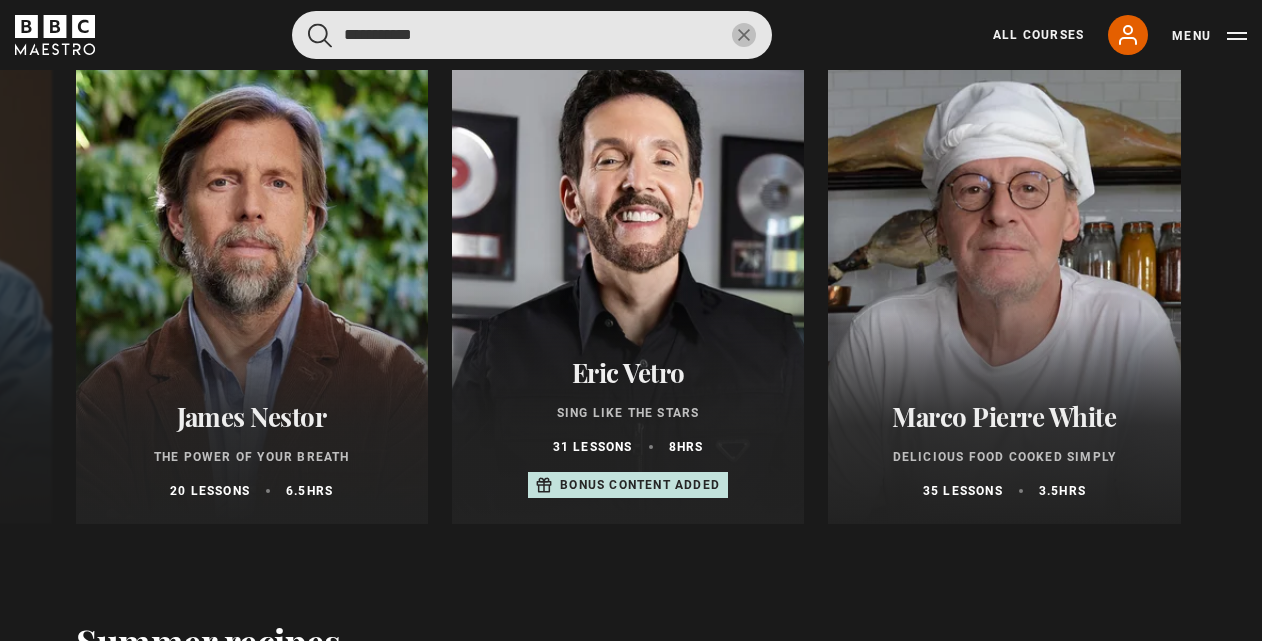 type on "**********" 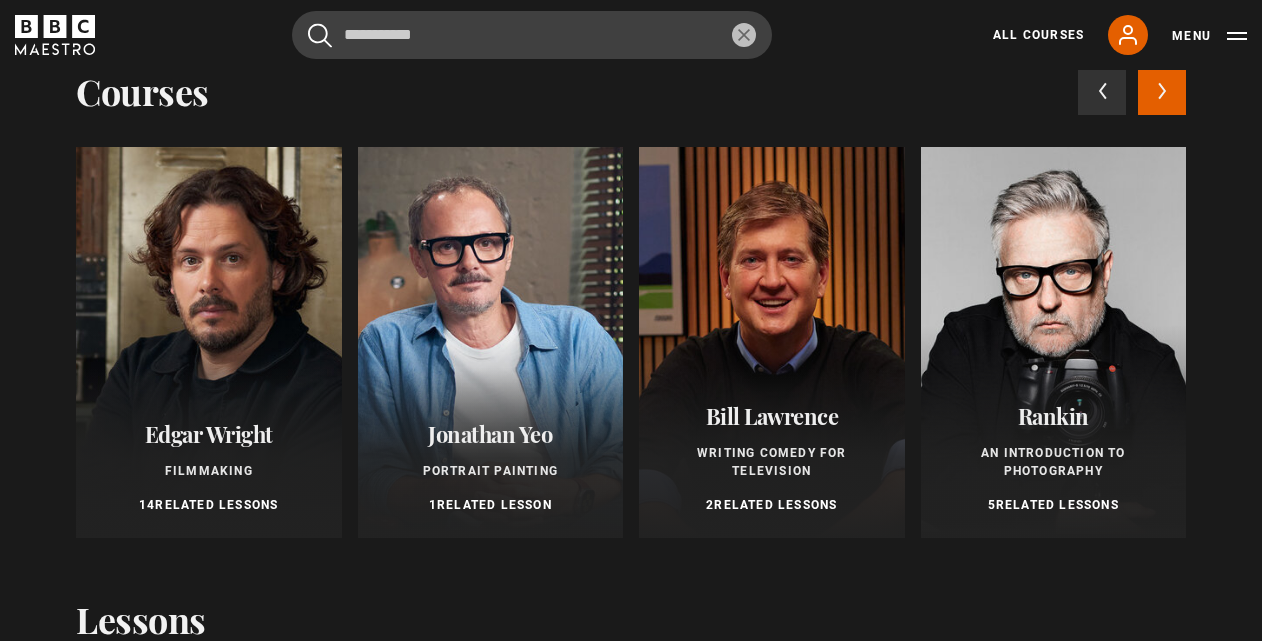 scroll, scrollTop: 58, scrollLeft: 0, axis: vertical 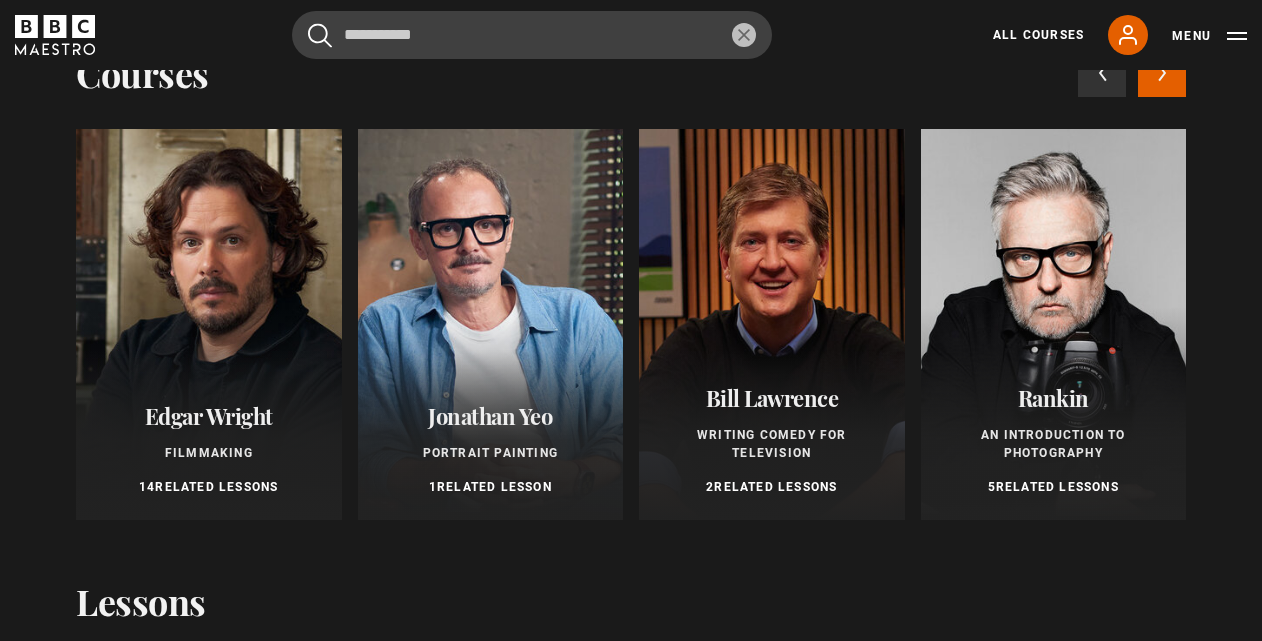 click 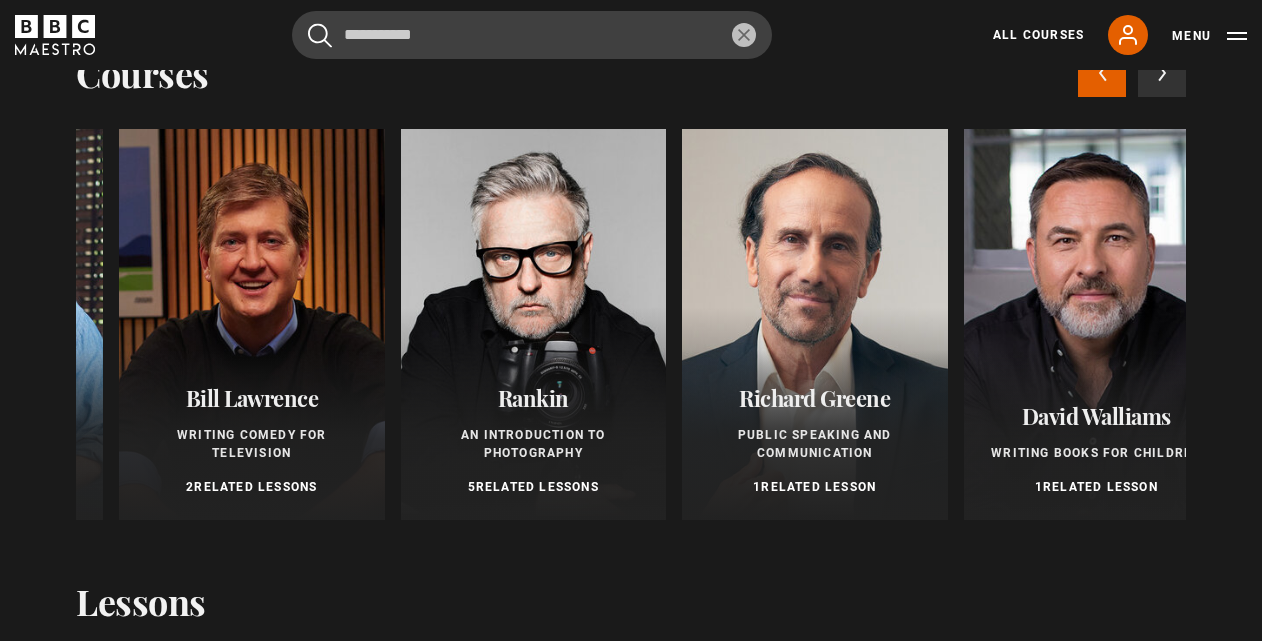 scroll, scrollTop: 0, scrollLeft: 563, axis: horizontal 